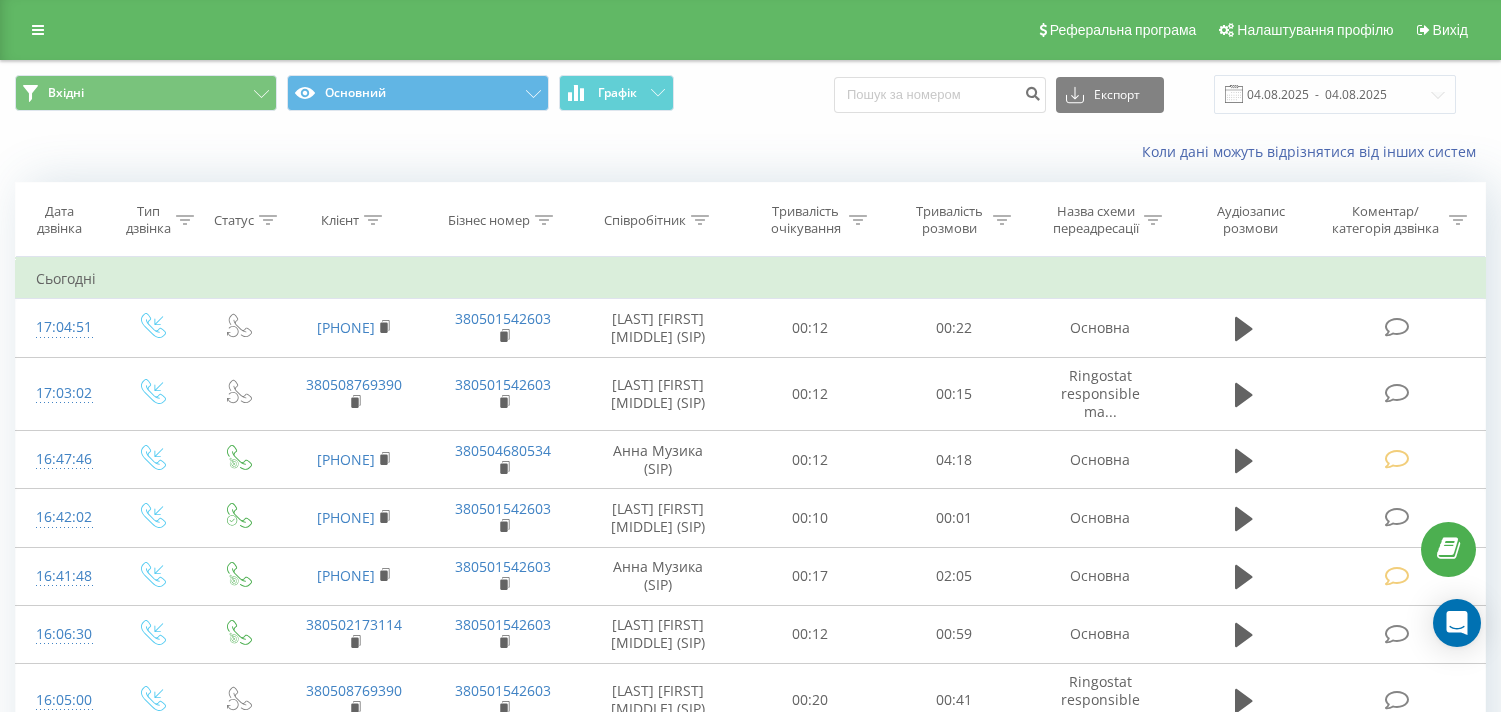 scroll, scrollTop: 0, scrollLeft: 0, axis: both 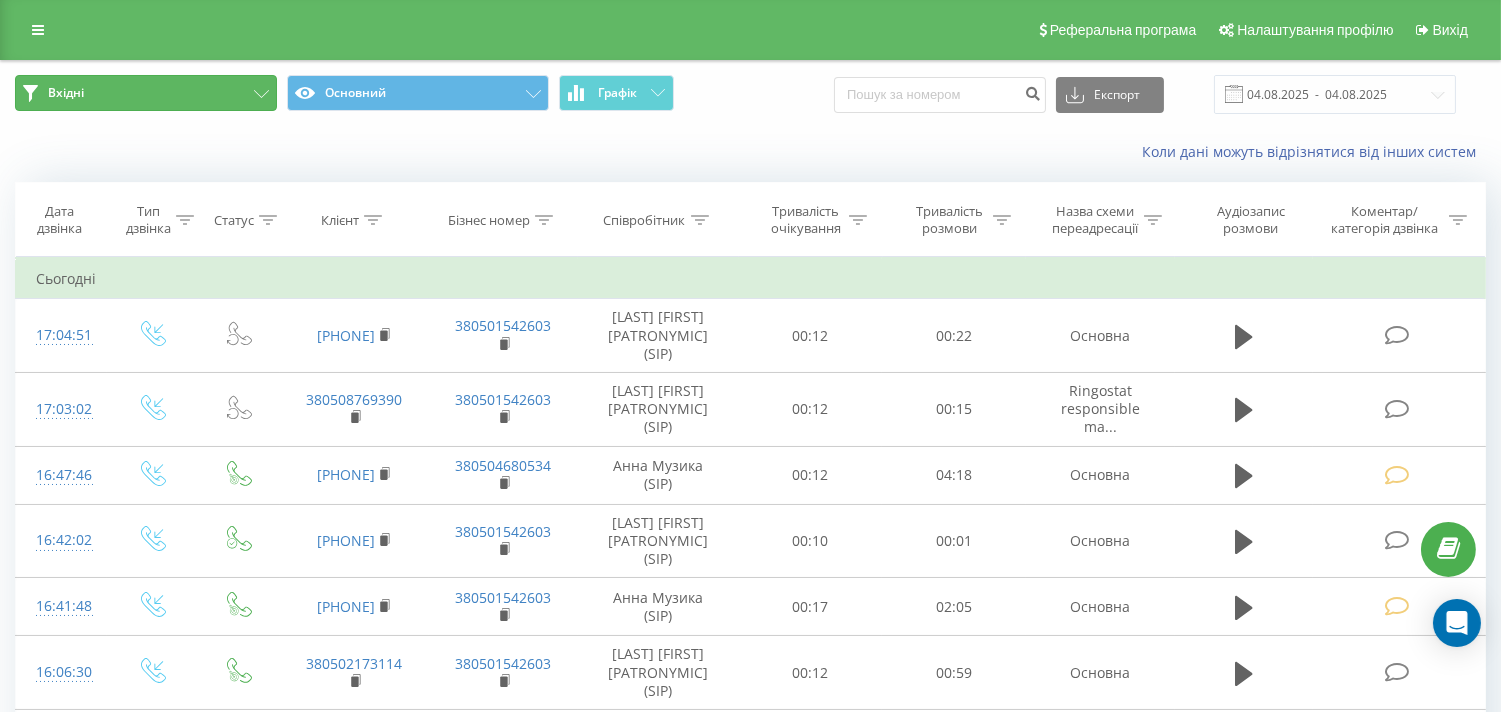 click on "Вхідні" at bounding box center [146, 93] 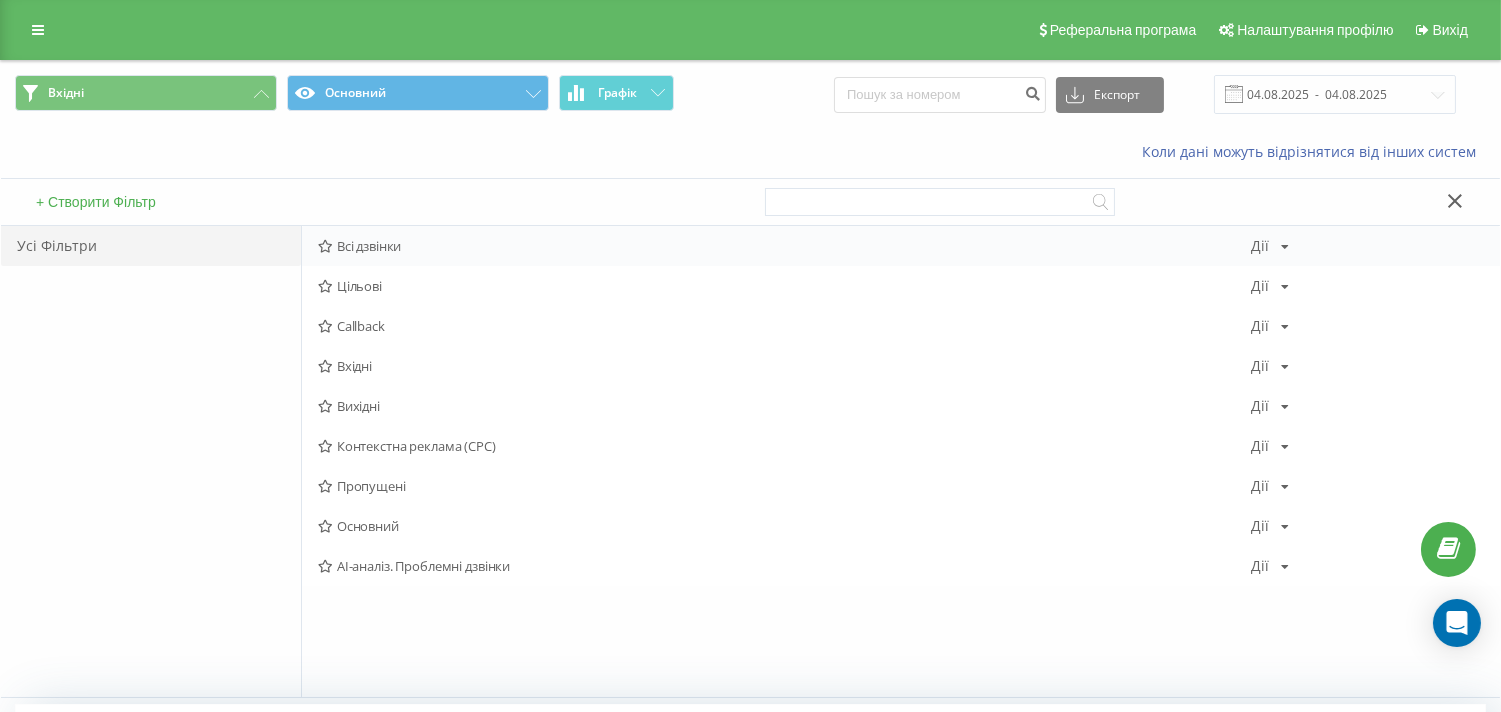 click on "Всі дзвінки" at bounding box center [784, 246] 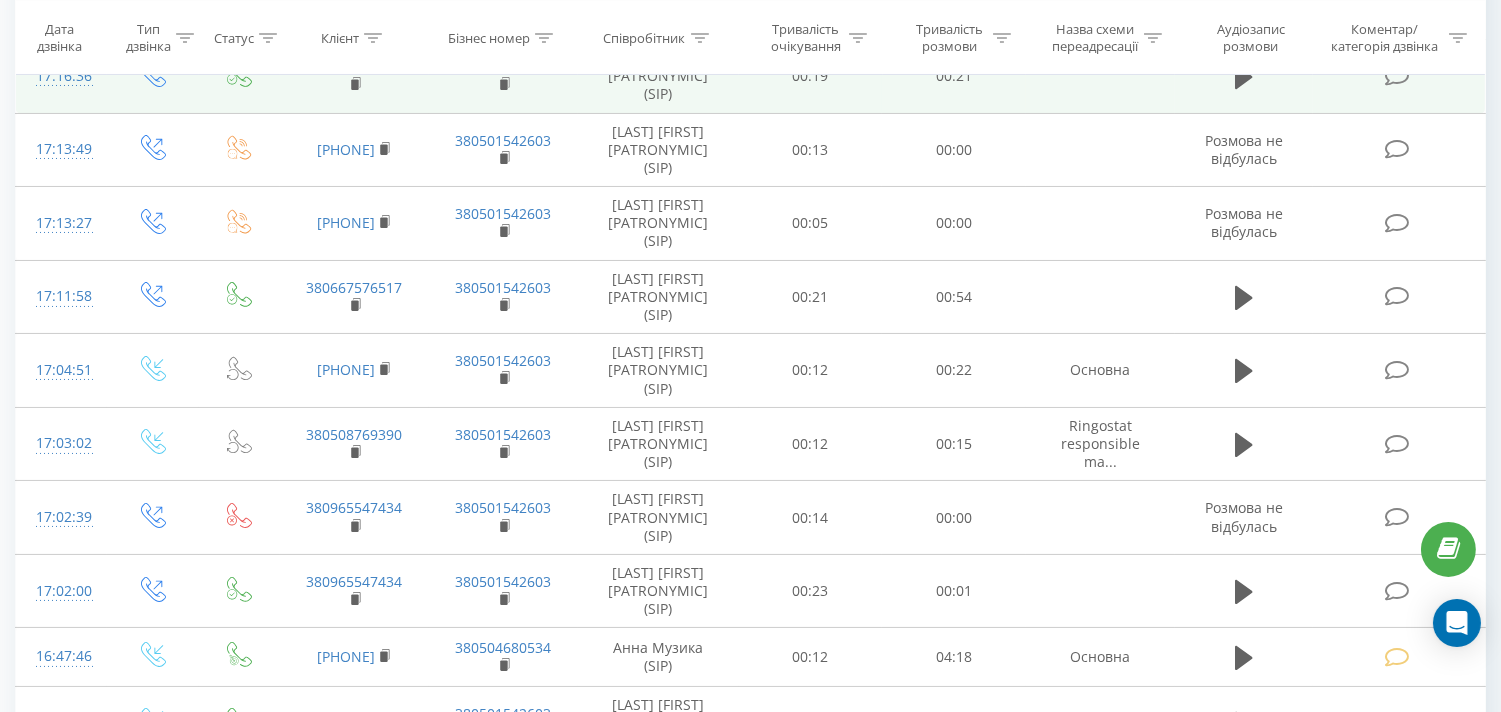 scroll, scrollTop: 0, scrollLeft: 0, axis: both 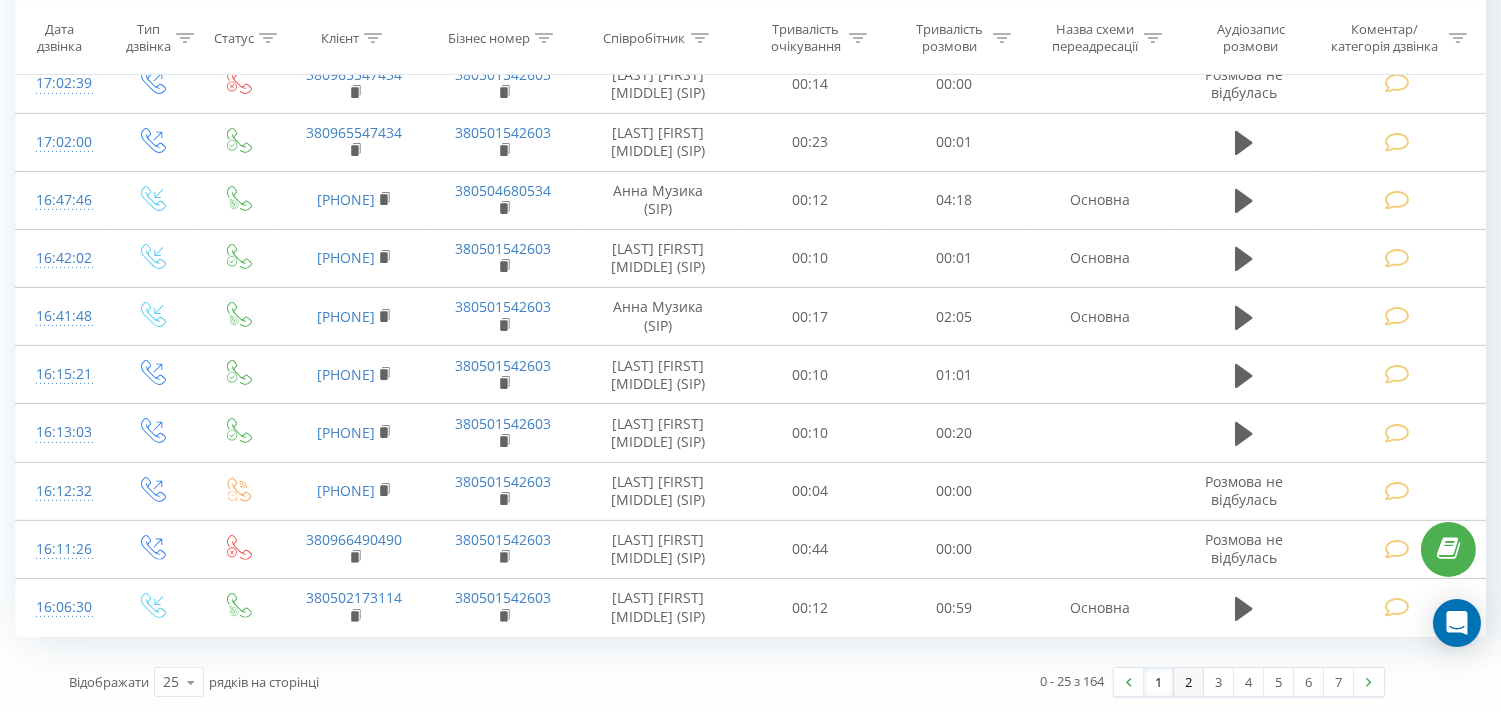 click on "2" at bounding box center [1189, 682] 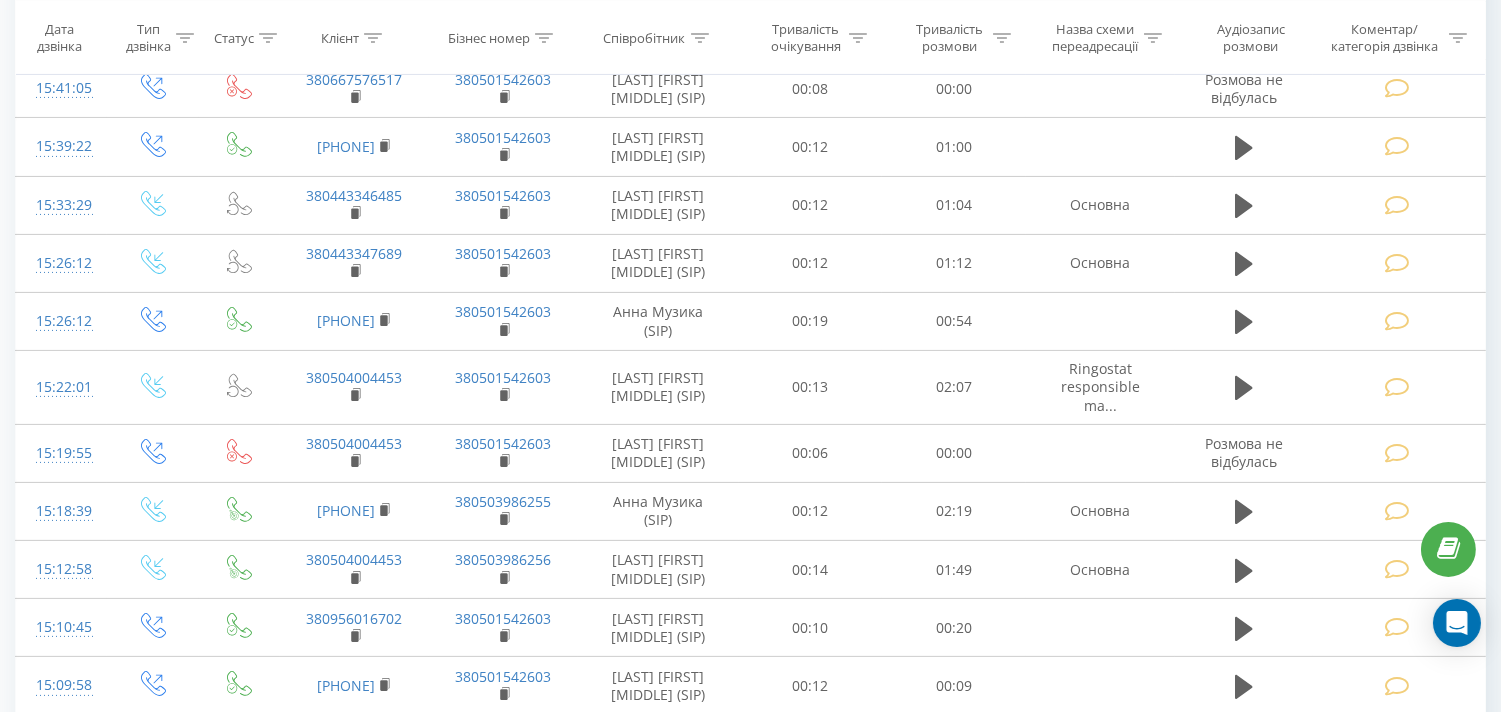 scroll, scrollTop: 1441, scrollLeft: 0, axis: vertical 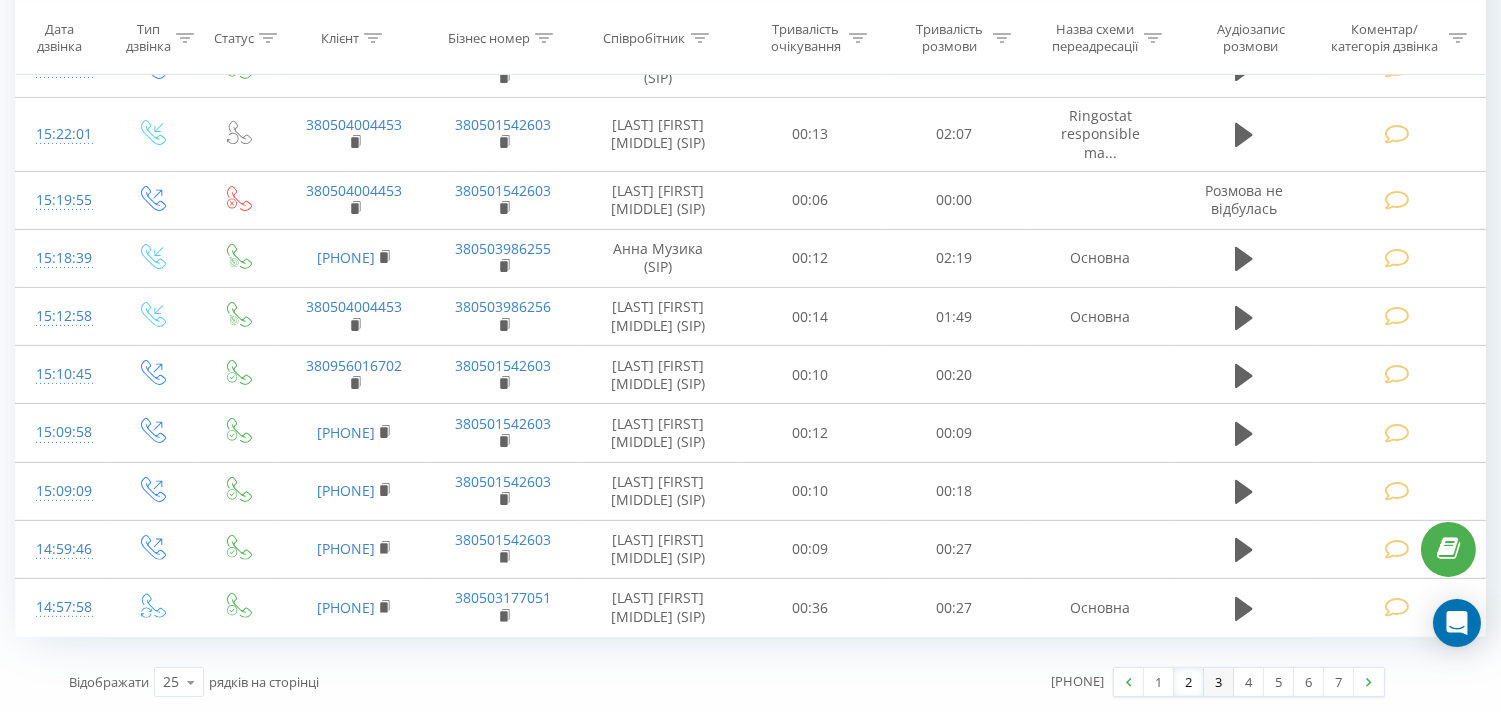 click on "3" at bounding box center [1219, 682] 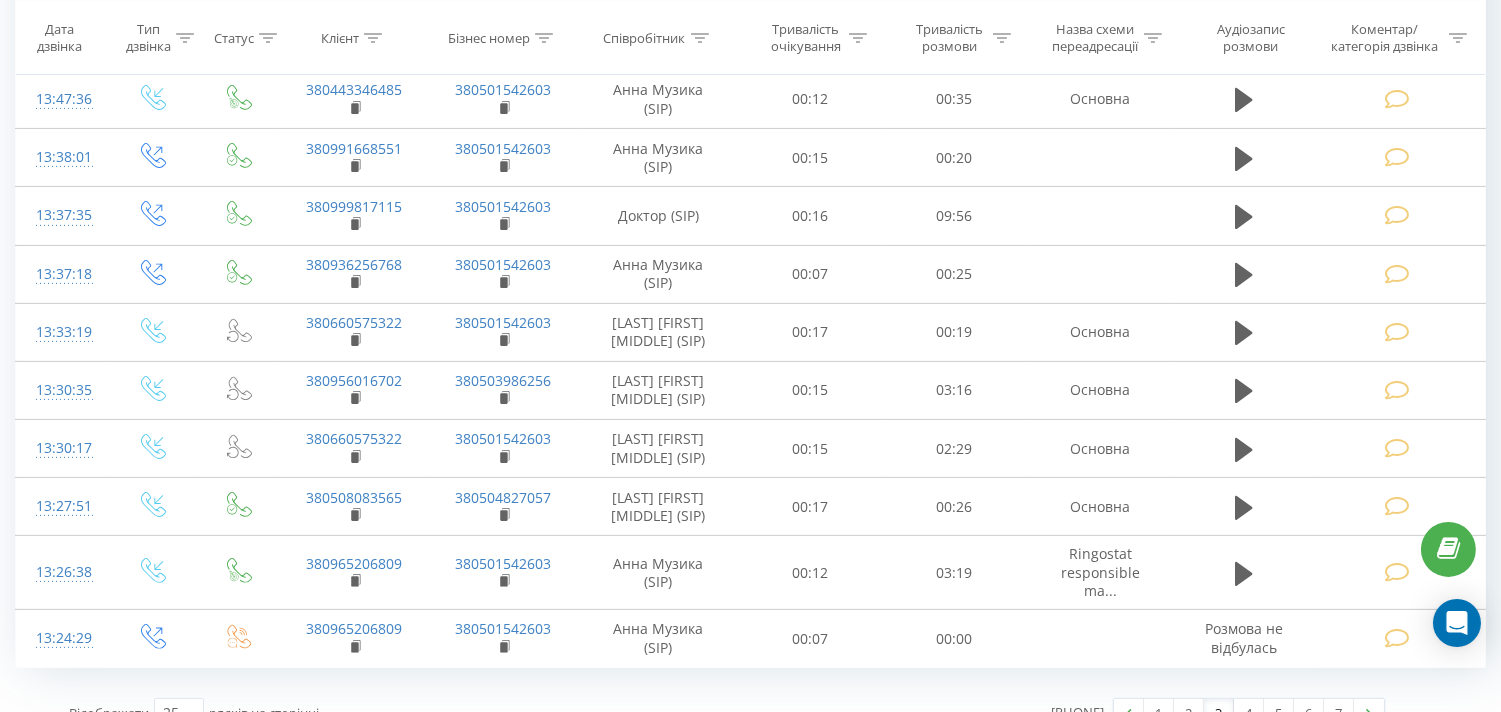 scroll, scrollTop: 1364, scrollLeft: 0, axis: vertical 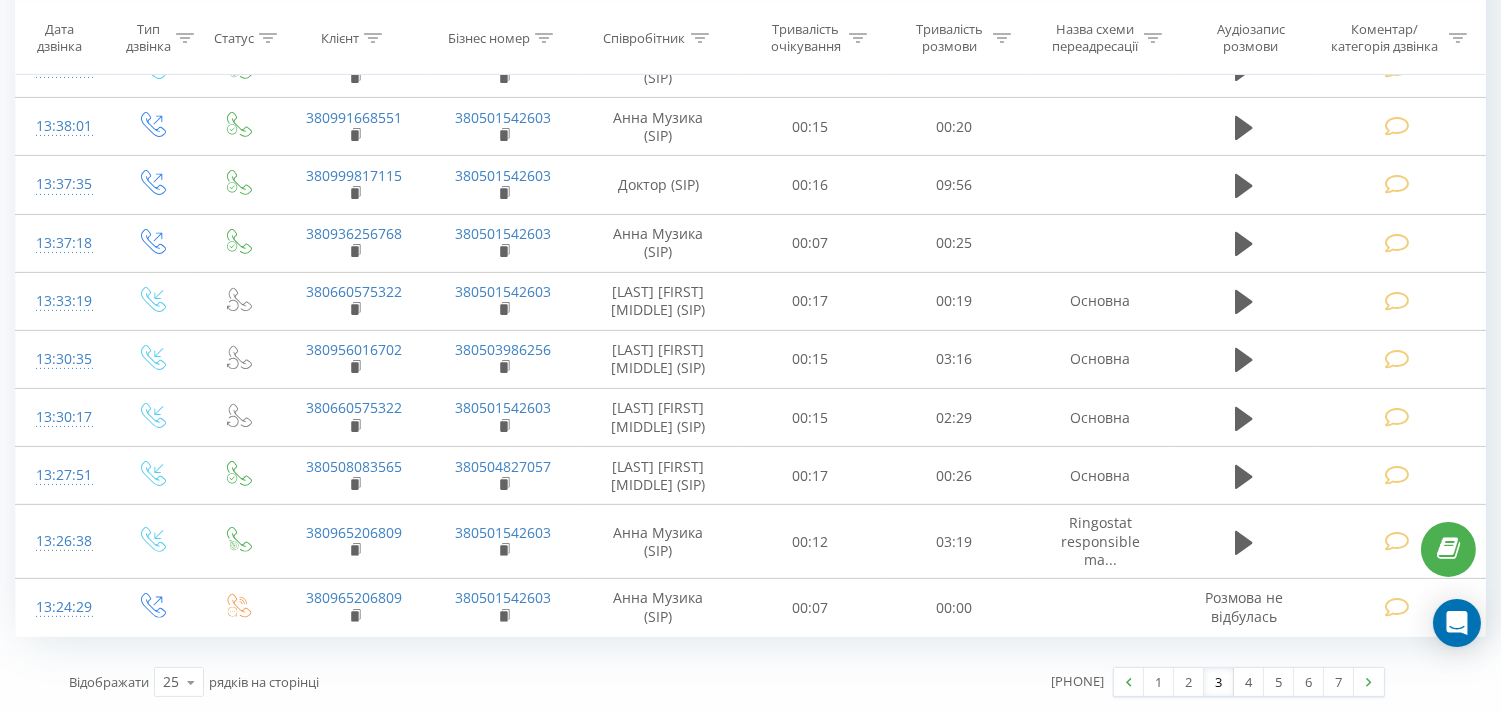 click on "1" at bounding box center (1159, 682) 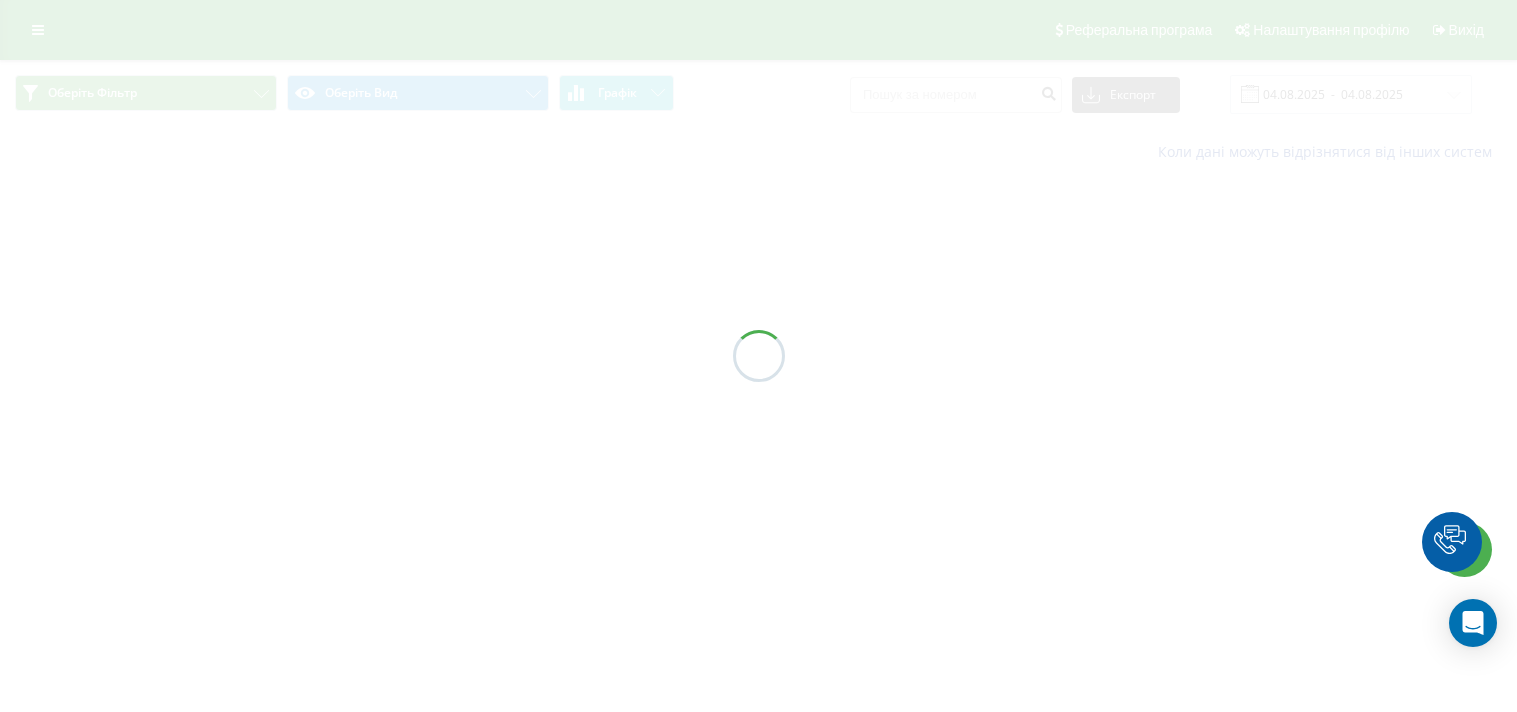 scroll, scrollTop: 0, scrollLeft: 0, axis: both 